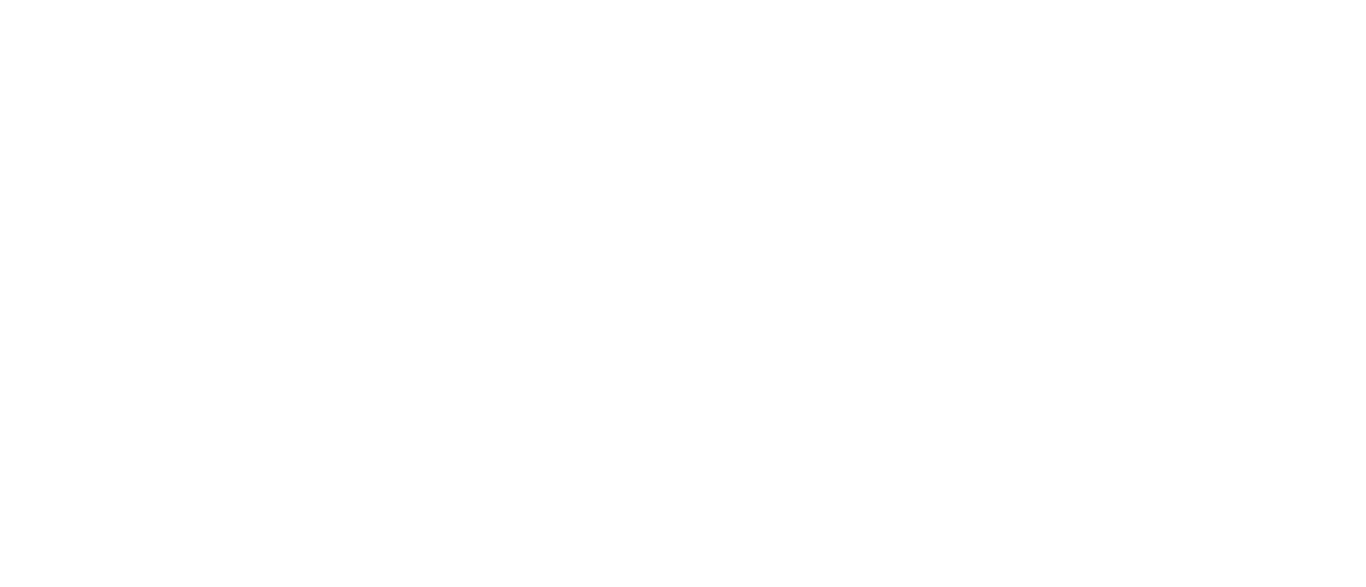 scroll, scrollTop: 0, scrollLeft: 0, axis: both 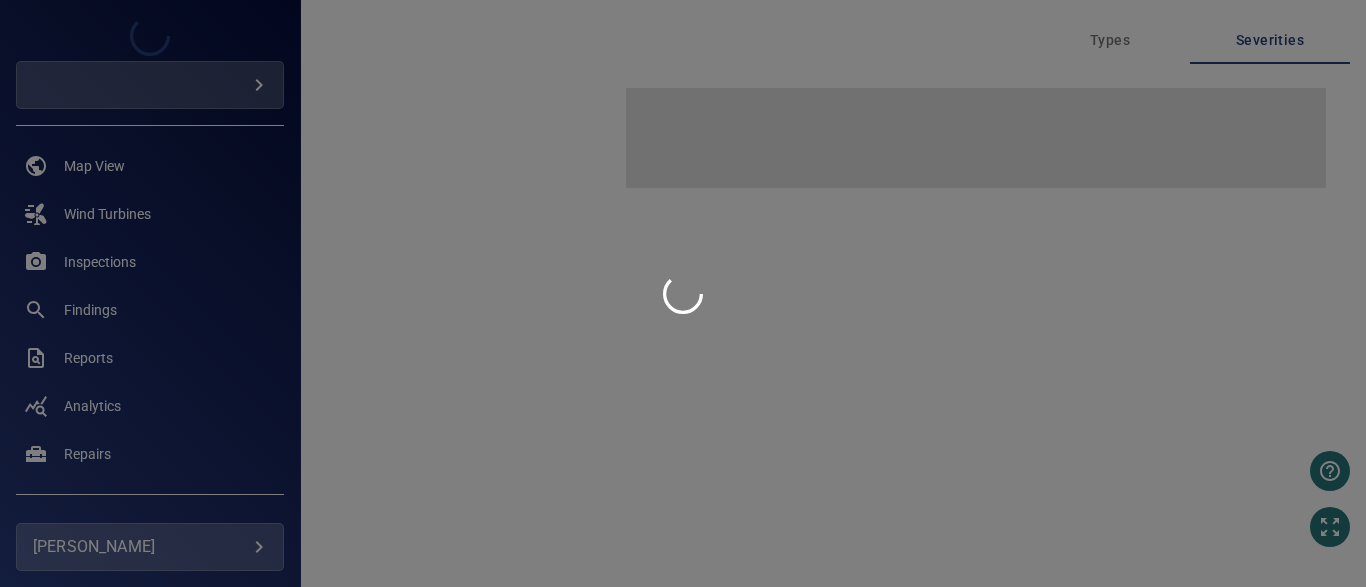type on "****" 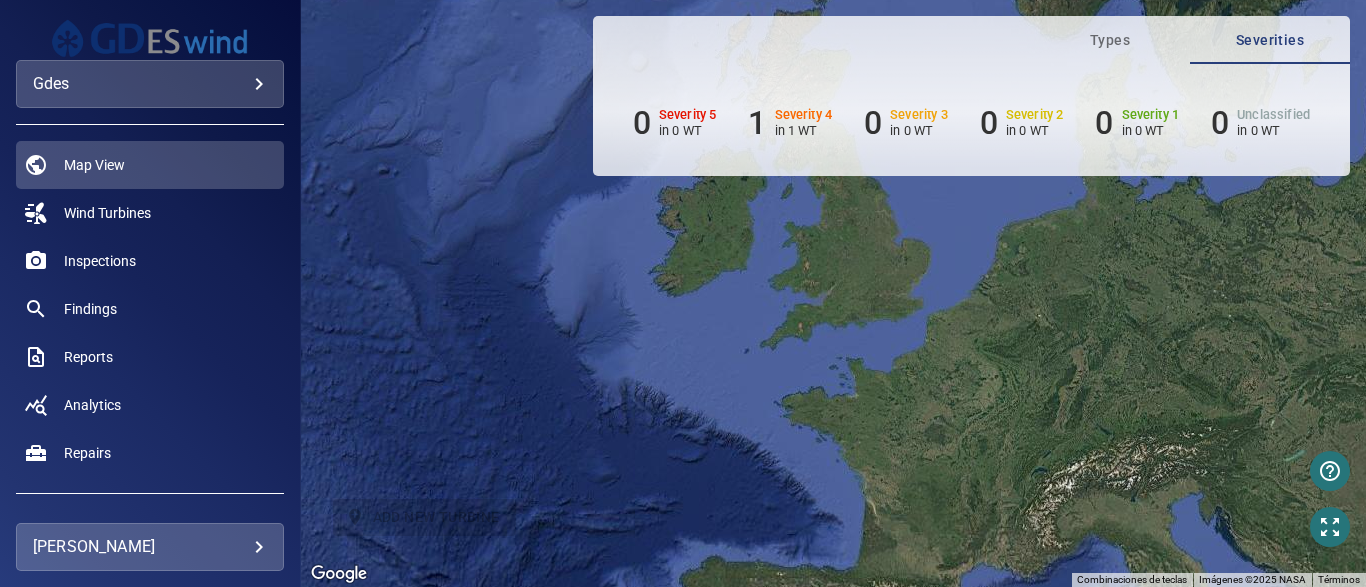 click on "**********" at bounding box center (683, 293) 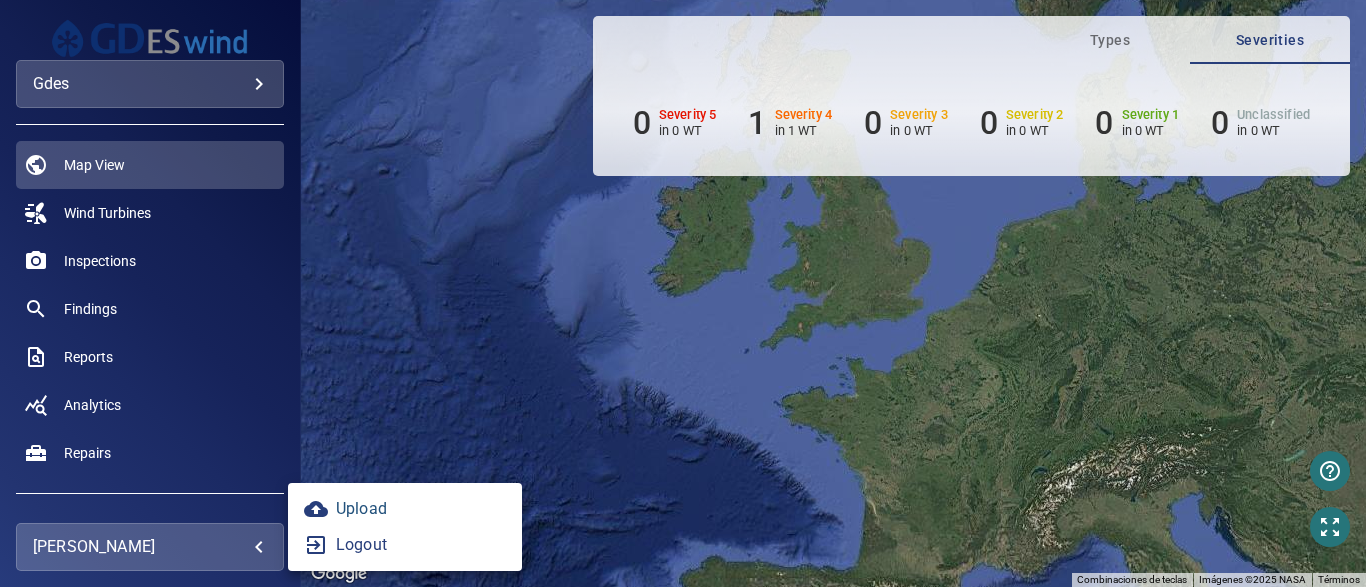 click on "cloud_upload Upload" at bounding box center (405, 509) 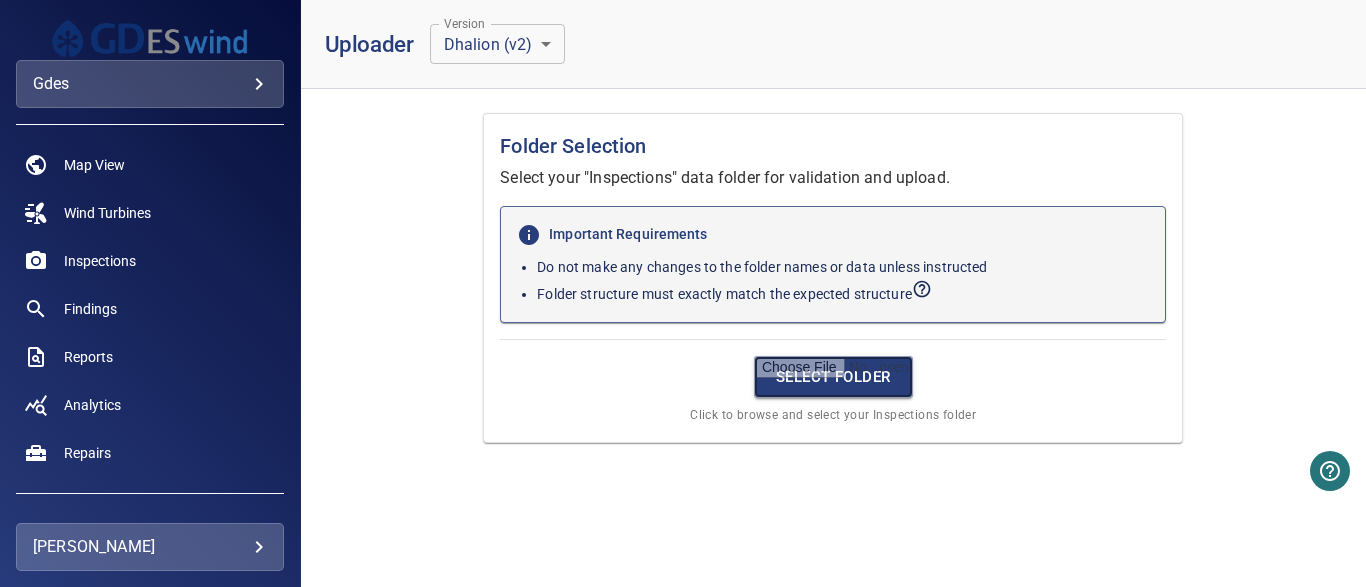 click at bounding box center (833, 377) 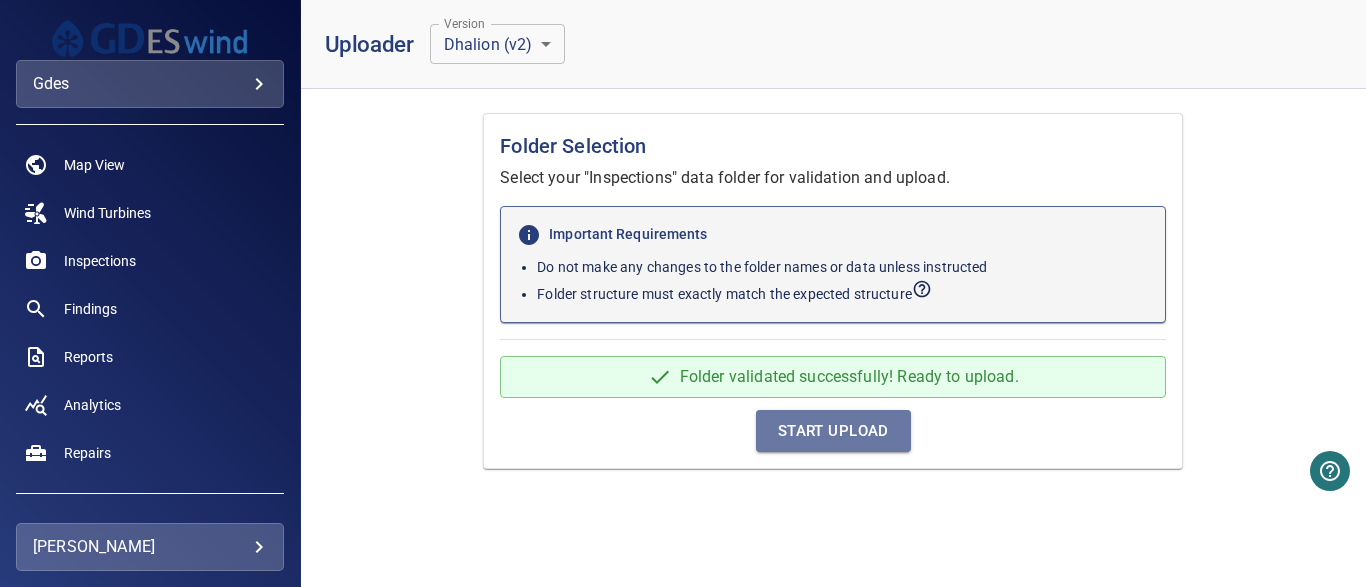 click on "Start Upload" at bounding box center (833, 431) 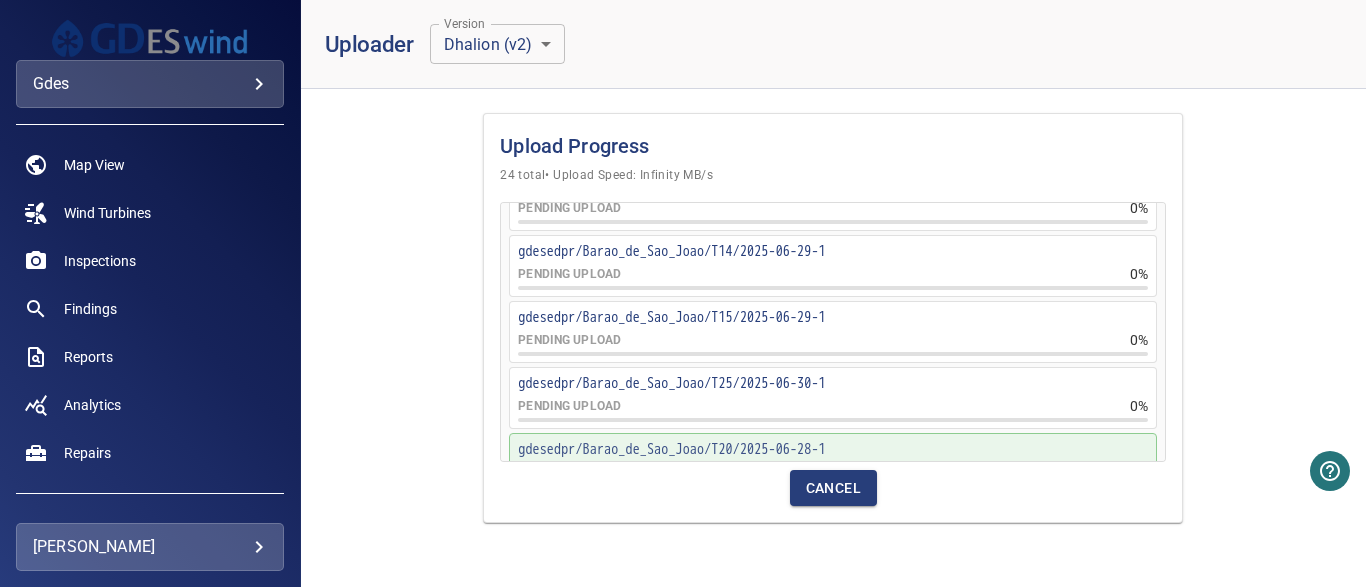 scroll, scrollTop: 0, scrollLeft: 0, axis: both 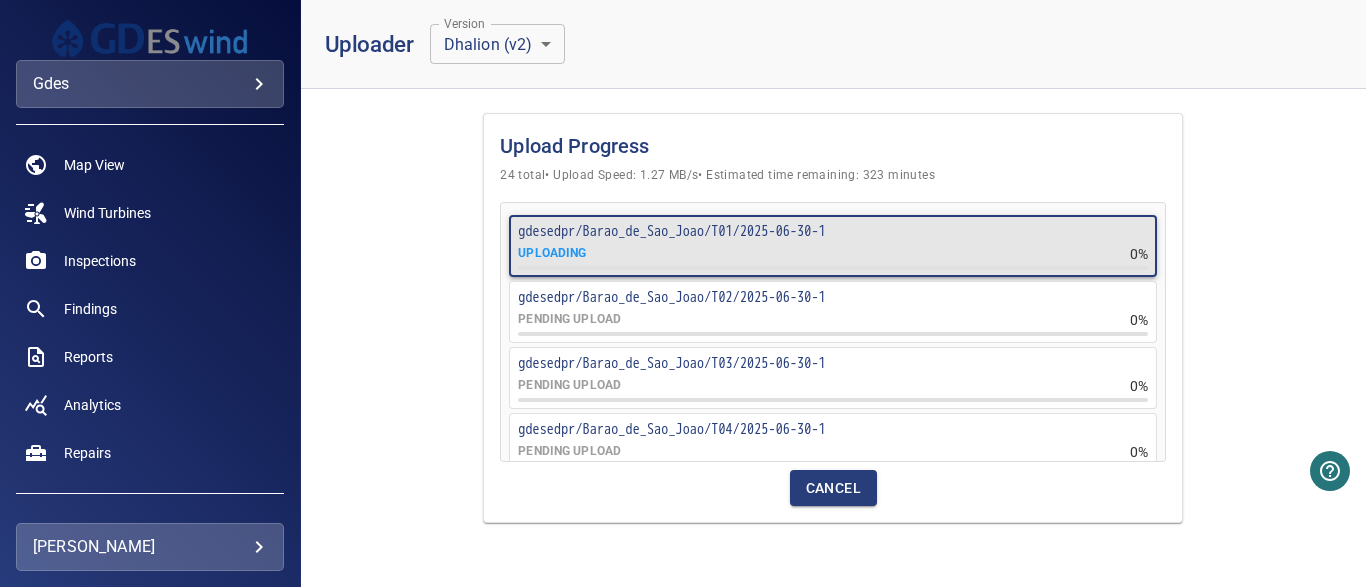 click on "Upload Progress 24 total  • Upload Speed: 1.27 MB/s  • Estimated time remaining: 323 minutes gdesedpr/Barao_de_Sao_Joao/T01/2025-06-30-1 UPLOADING 0% gdesedpr/Barao_de_Sao_Joao/T02/2025-06-30-1 PENDING UPLOAD 0% gdesedpr/Barao_de_Sao_Joao/T03/2025-06-30-1 PENDING UPLOAD 0% gdesedpr/Barao_de_Sao_Joao/T04/2025-06-30-1 PENDING UPLOAD 0% gdesedpr/Barao_de_Sao_Joao/T05/2025-06-30-1 PENDING UPLOAD 0% gdesedpr/Barao_de_Sao_Joao/T06/2025-06-30-1 PENDING UPLOAD 0% gdesedpr/Barao_de_Sao_Joao/T07/2025-06-29-1 PENDING UPLOAD 0% gdesedpr/Barao_de_Sao_Joao/T08/2025-06-30-1 PENDING UPLOAD 0% gdesedpr/Barao_de_Sao_Joao/T09/2025-06-29-1 PENDING UPLOAD 0% gdesedpr/Barao_de_Sao_Joao/T10/2025-06-29-1 PENDING UPLOAD 0% gdesedpr/Barao_de_Sao_Joao/T11/2025-06-29-1 PENDING UPLOAD 0% gdesedpr/Barao_de_Sao_Joao/T12/2025-06-29-1 PENDING UPLOAD 0% gdesedpr/Barao_de_Sao_Joao/T13/2025-06-29-1 PENDING UPLOAD 0% gdesedpr/Barao_de_Sao_Joao/T14/2025-06-29-1 PENDING UPLOAD 0% gdesedpr/Barao_de_Sao_Joao/T15/2025-06-29-1 PENDING UPLOAD 0% 0%" at bounding box center [833, 318] 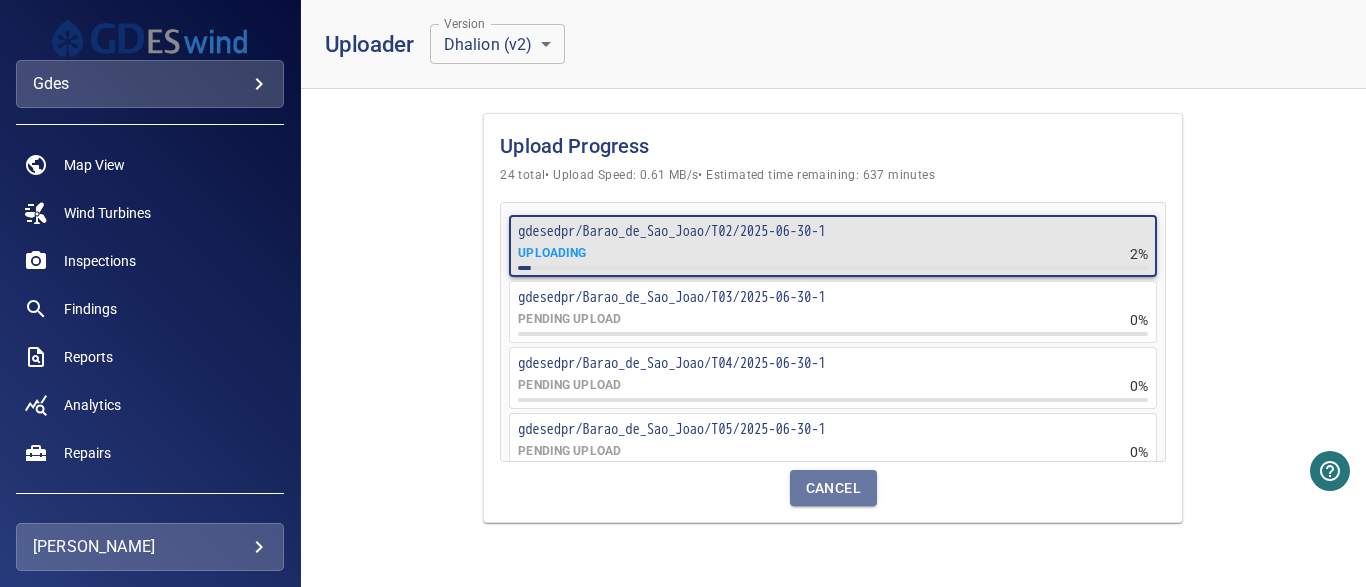 click on "Cancel" at bounding box center [833, 488] 